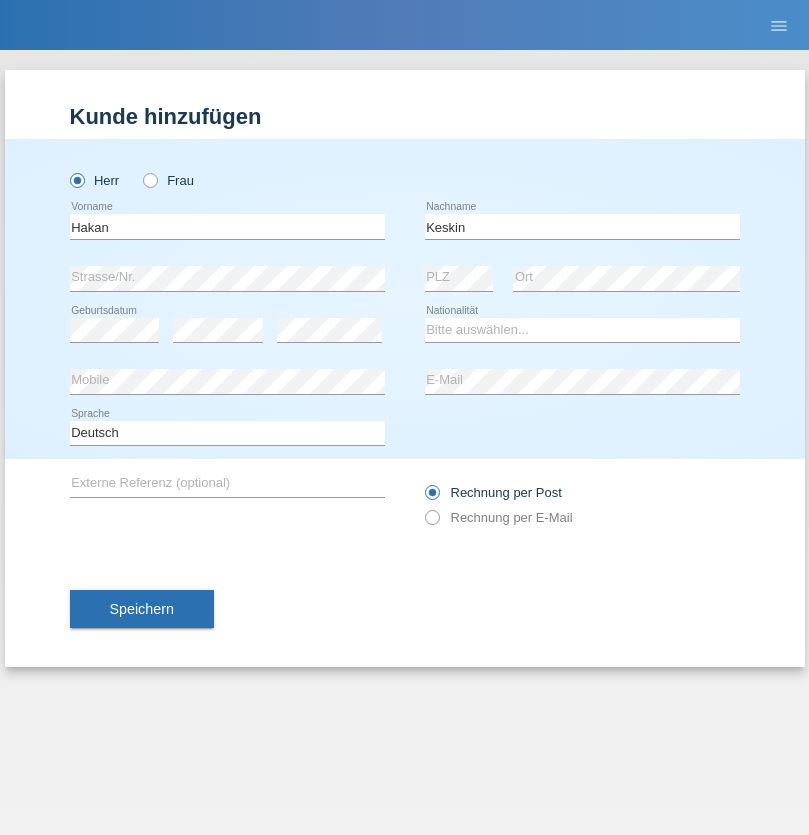 scroll, scrollTop: 0, scrollLeft: 0, axis: both 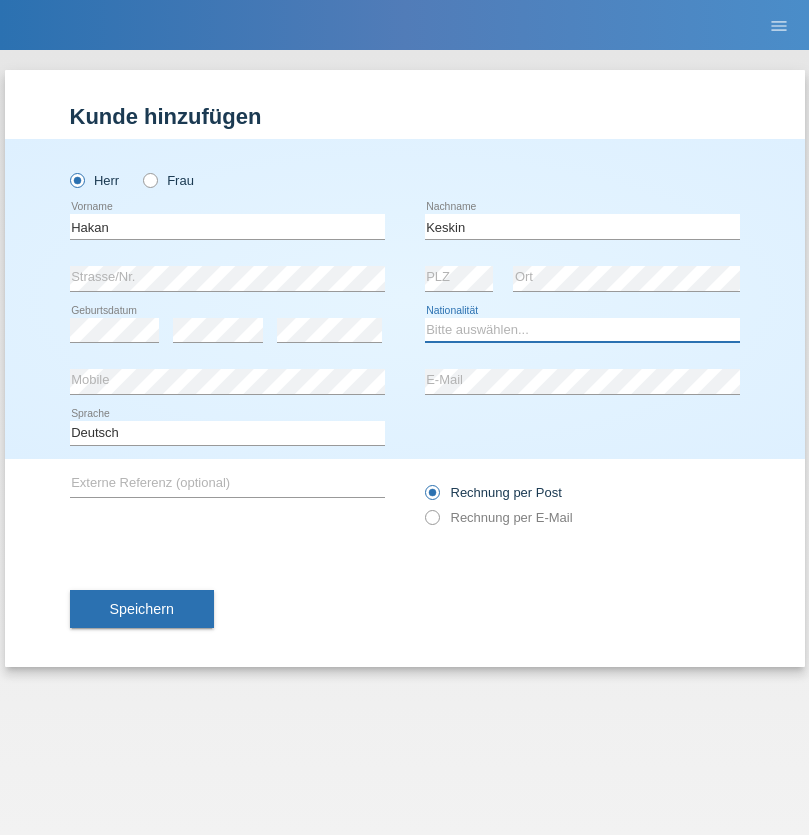 select on "CH" 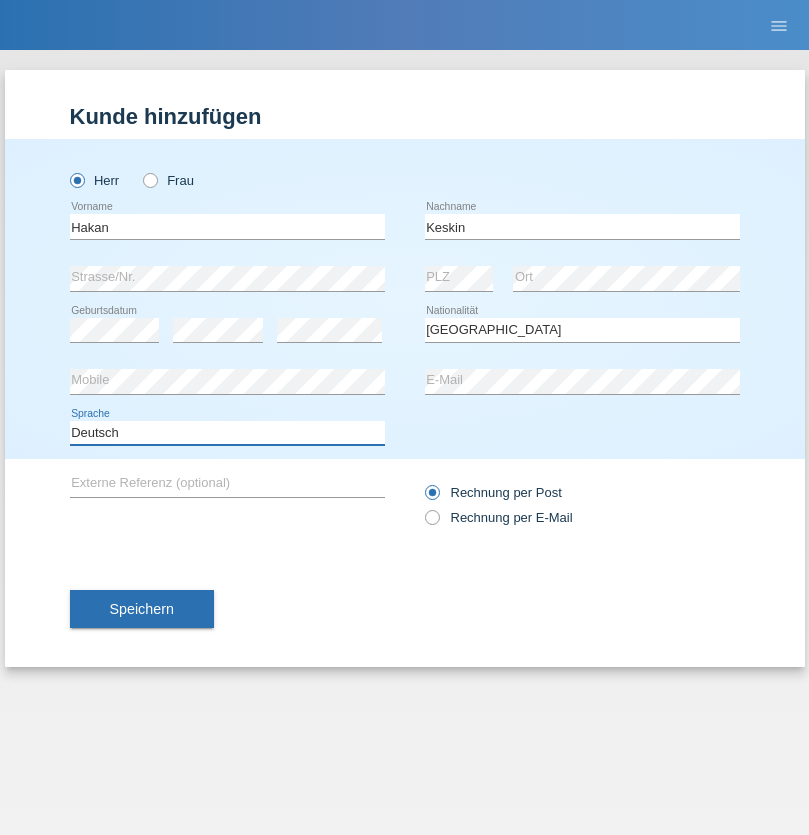 select on "en" 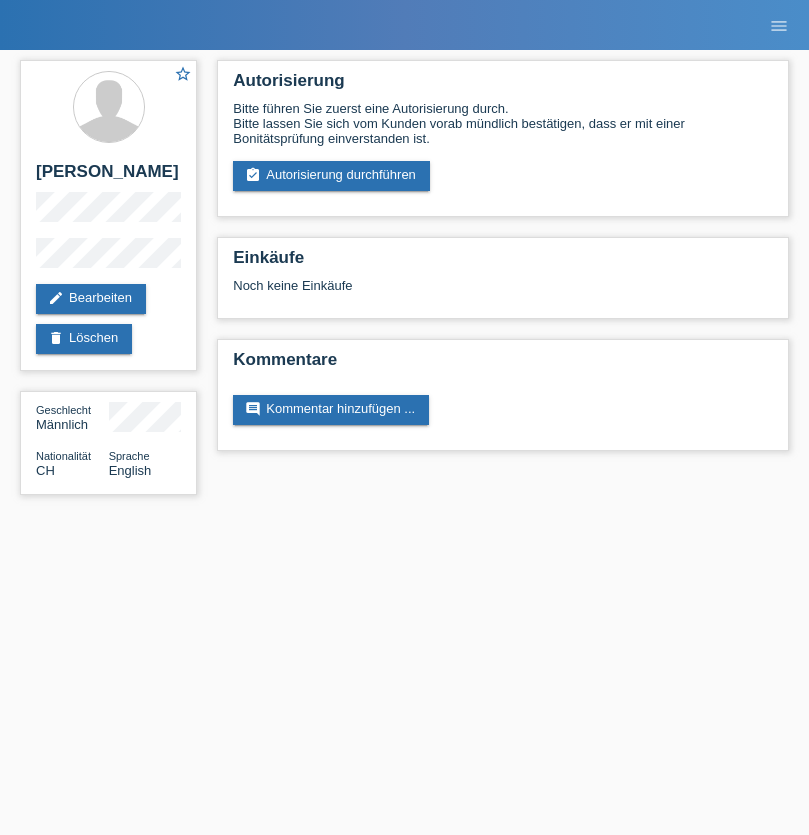 scroll, scrollTop: 0, scrollLeft: 0, axis: both 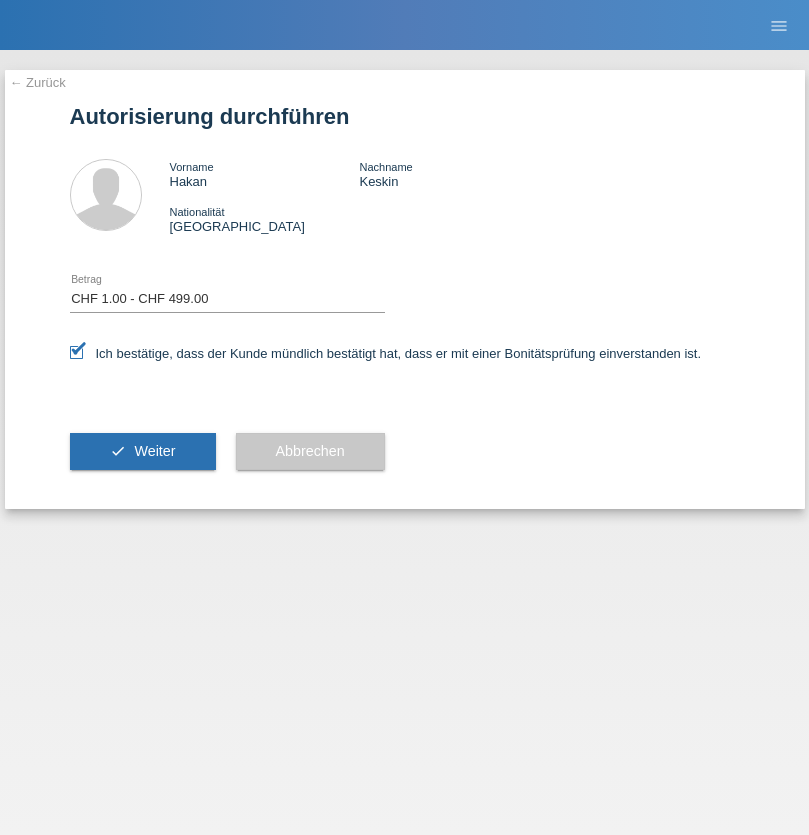 select on "1" 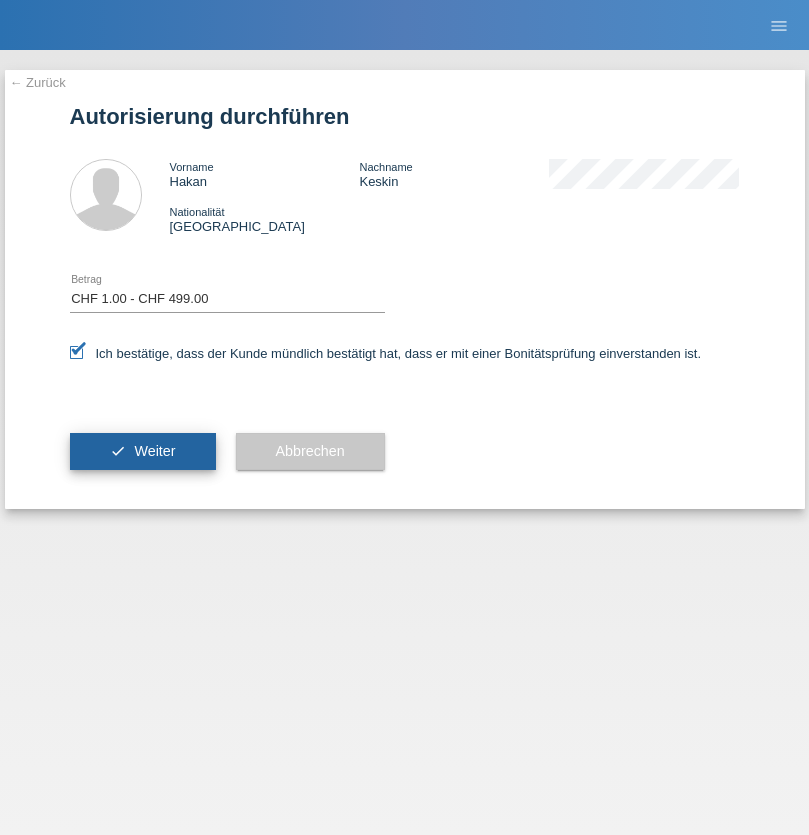 click on "Weiter" at bounding box center (154, 451) 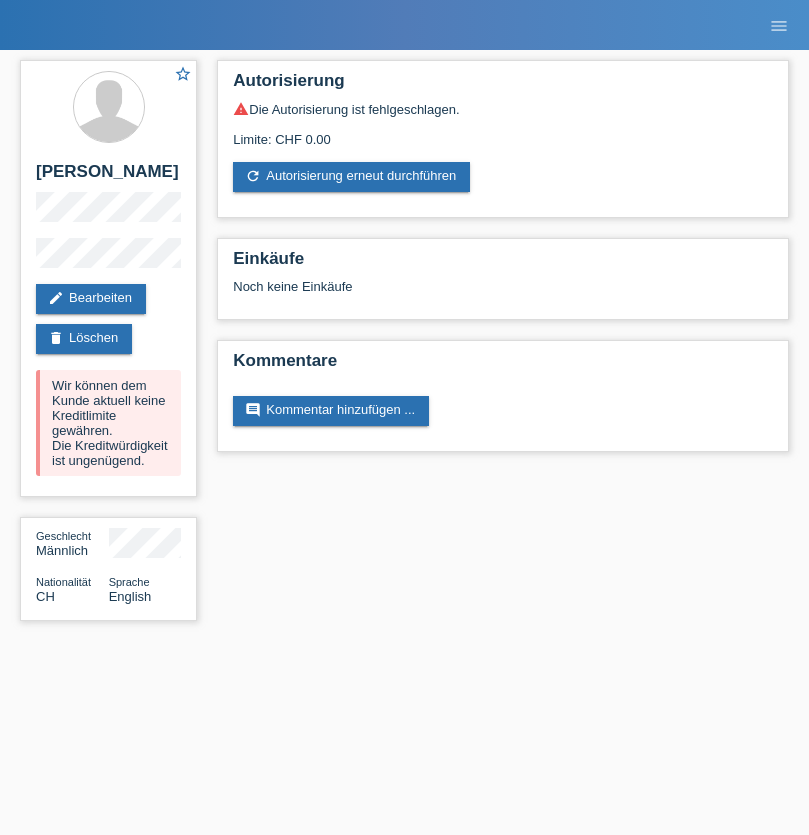 scroll, scrollTop: 0, scrollLeft: 0, axis: both 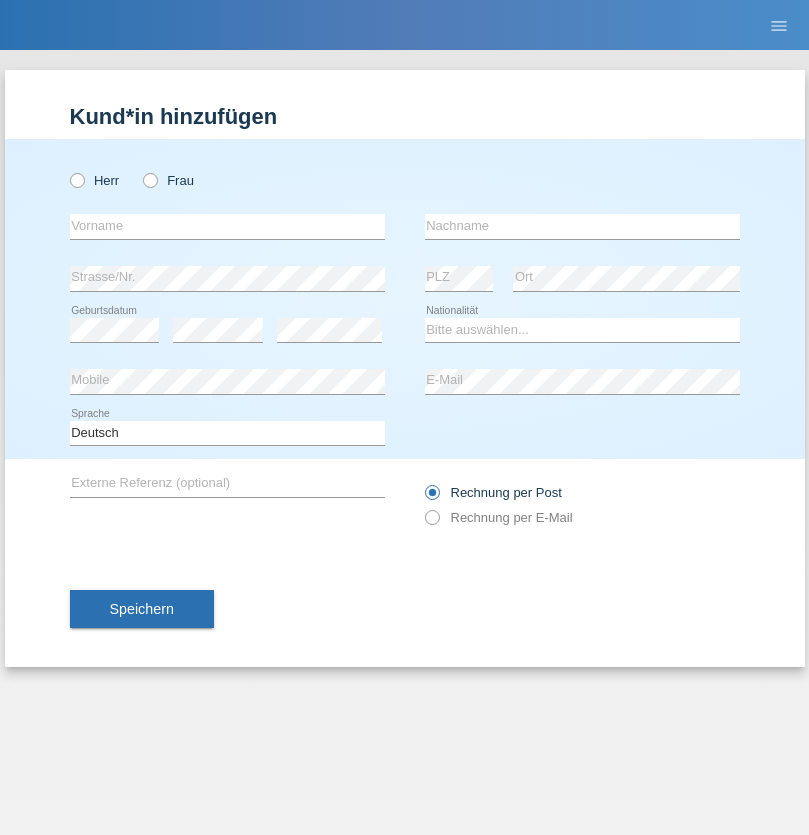 radio on "true" 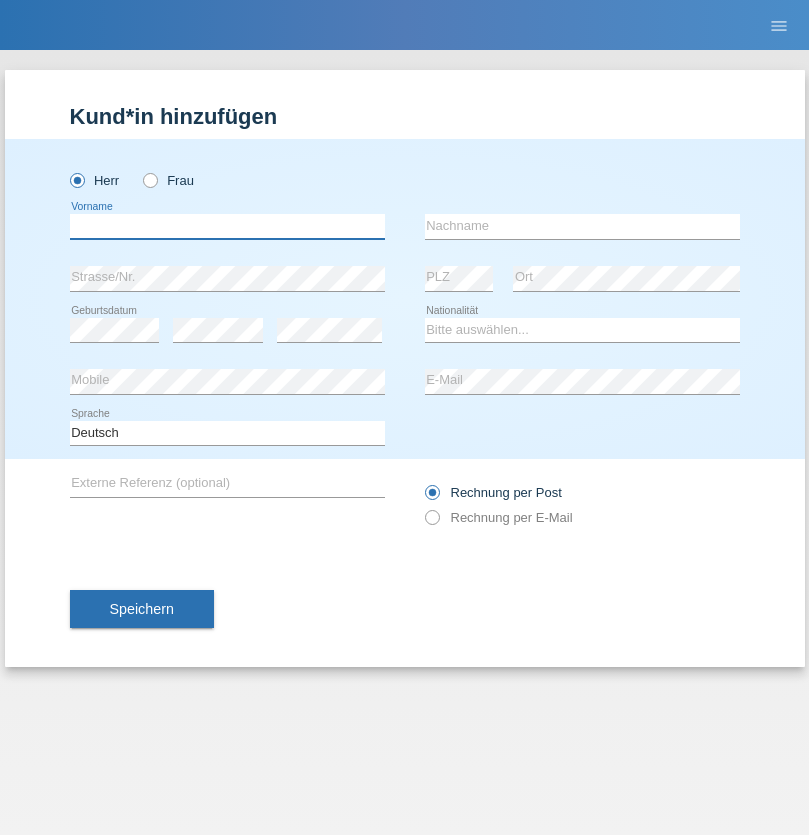 click at bounding box center [227, 226] 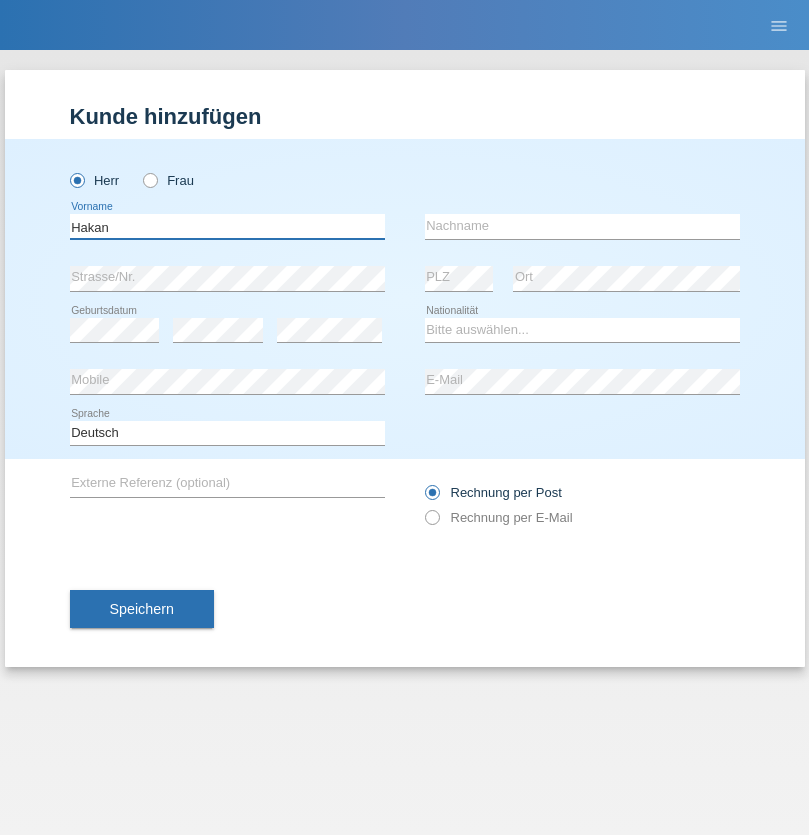 type on "Hakan" 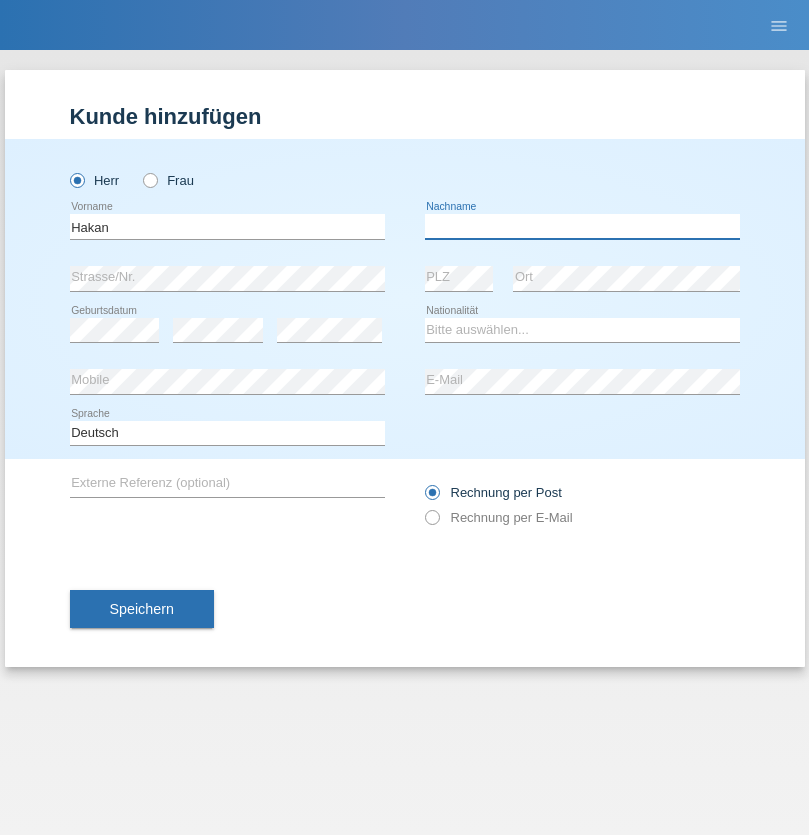 click at bounding box center (582, 226) 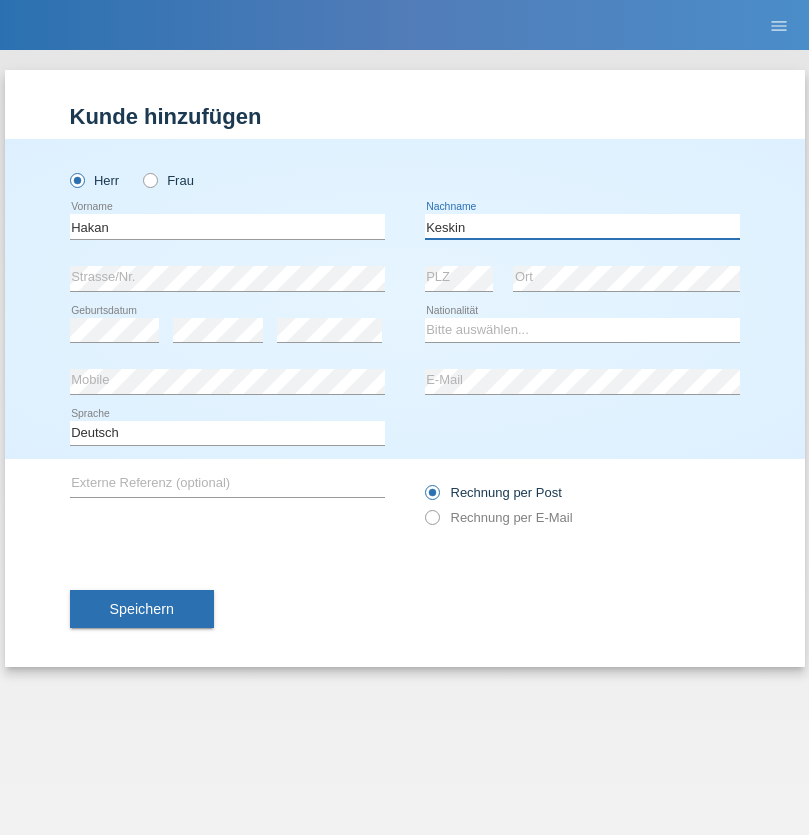 type on "Keskin" 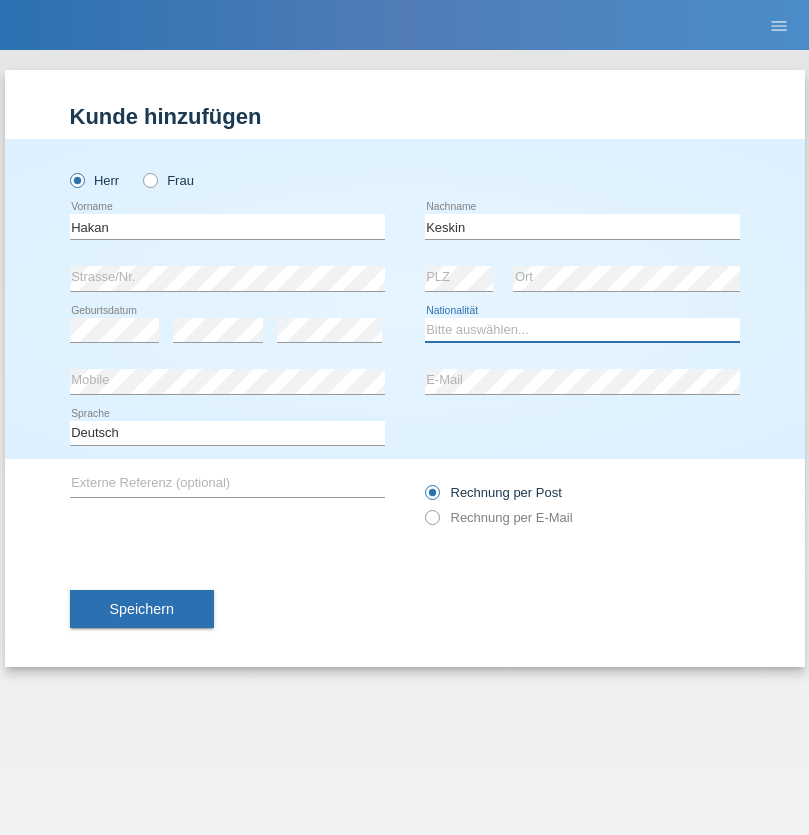 select on "CH" 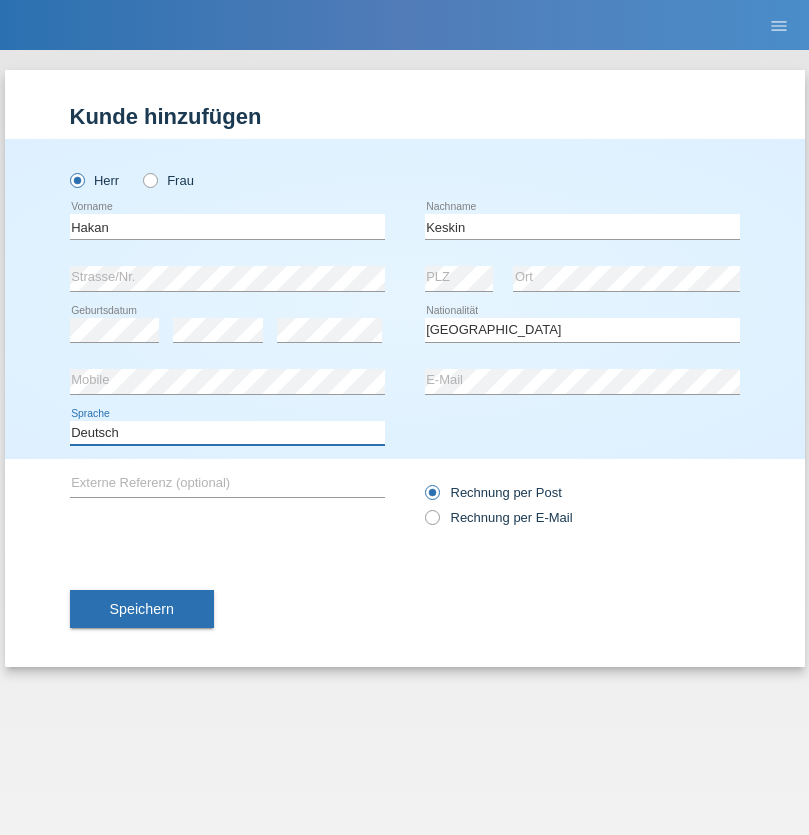 select on "en" 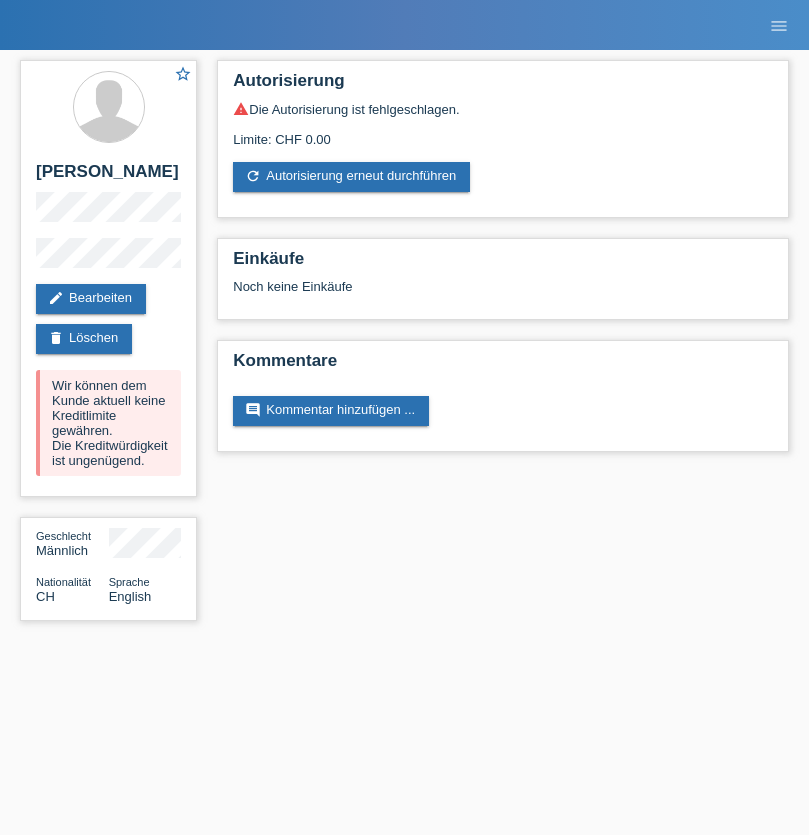 scroll, scrollTop: 0, scrollLeft: 0, axis: both 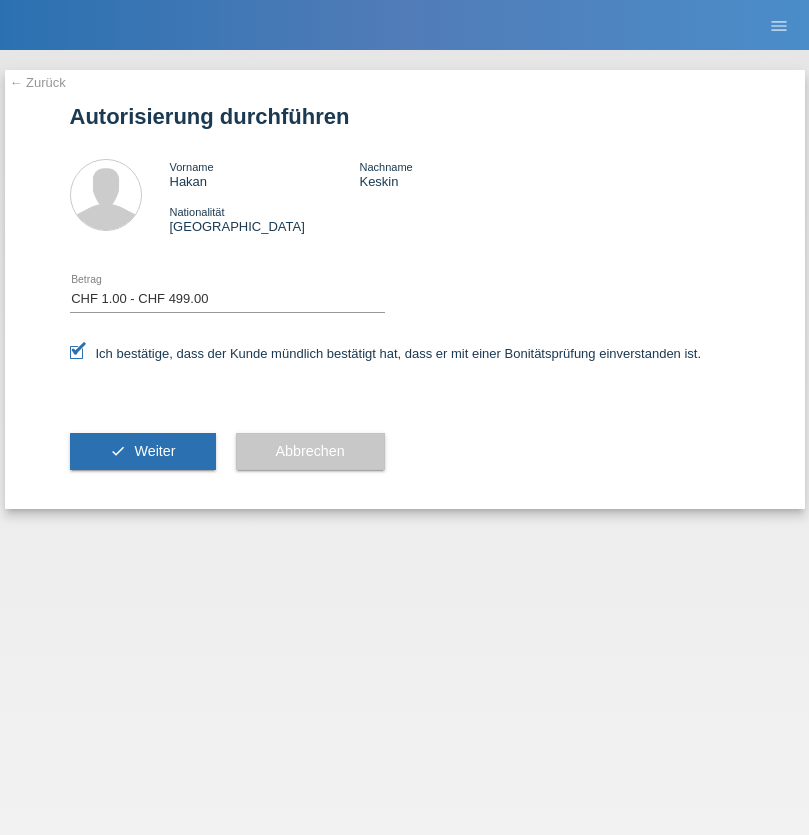select on "1" 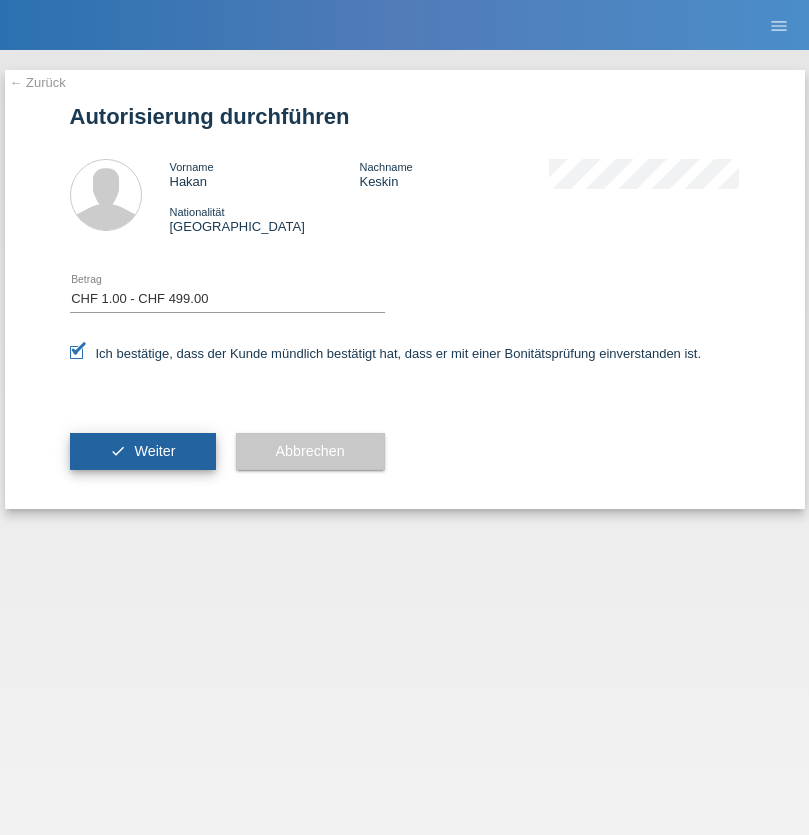 click on "Weiter" at bounding box center (154, 451) 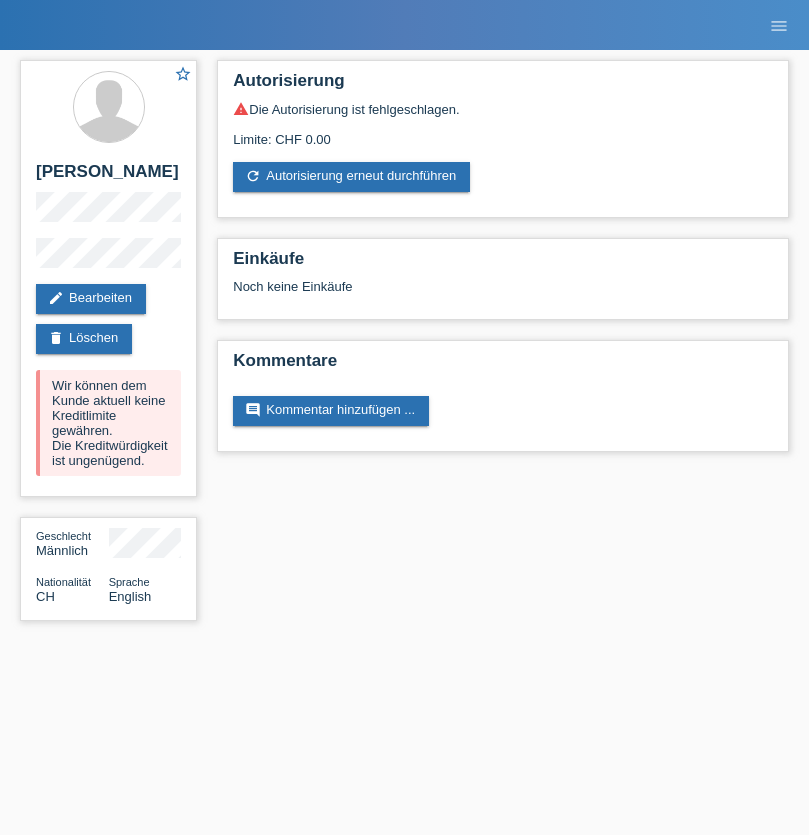 scroll, scrollTop: 0, scrollLeft: 0, axis: both 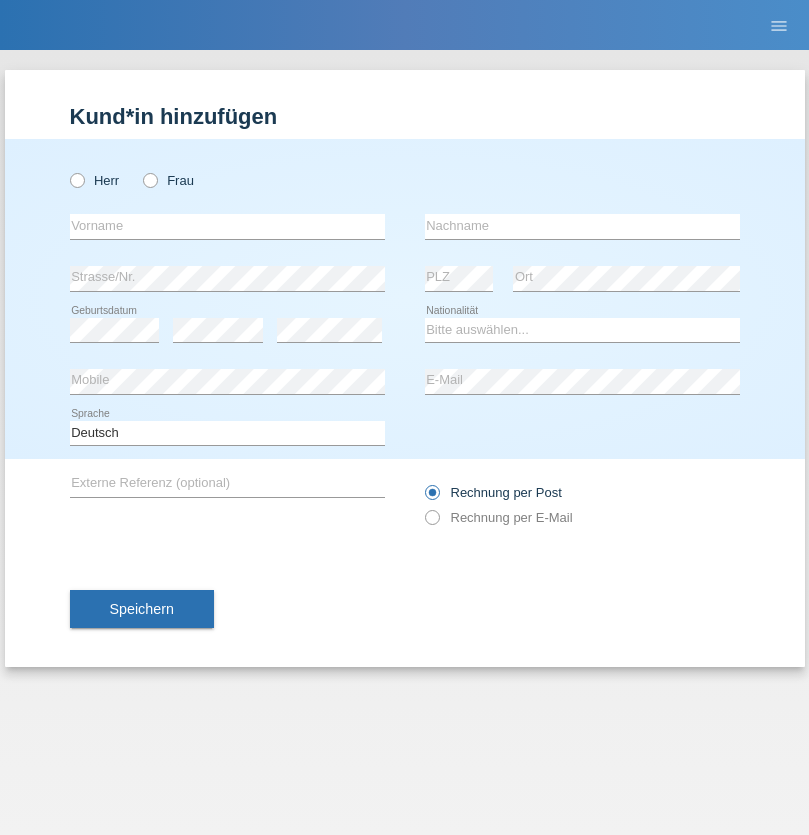 radio on "true" 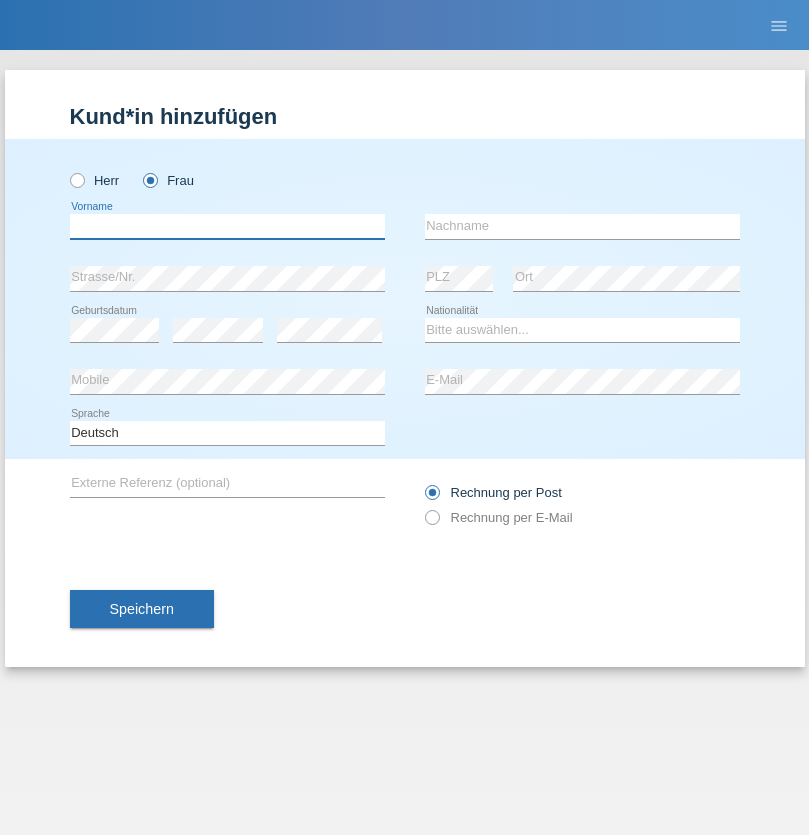 click at bounding box center (227, 226) 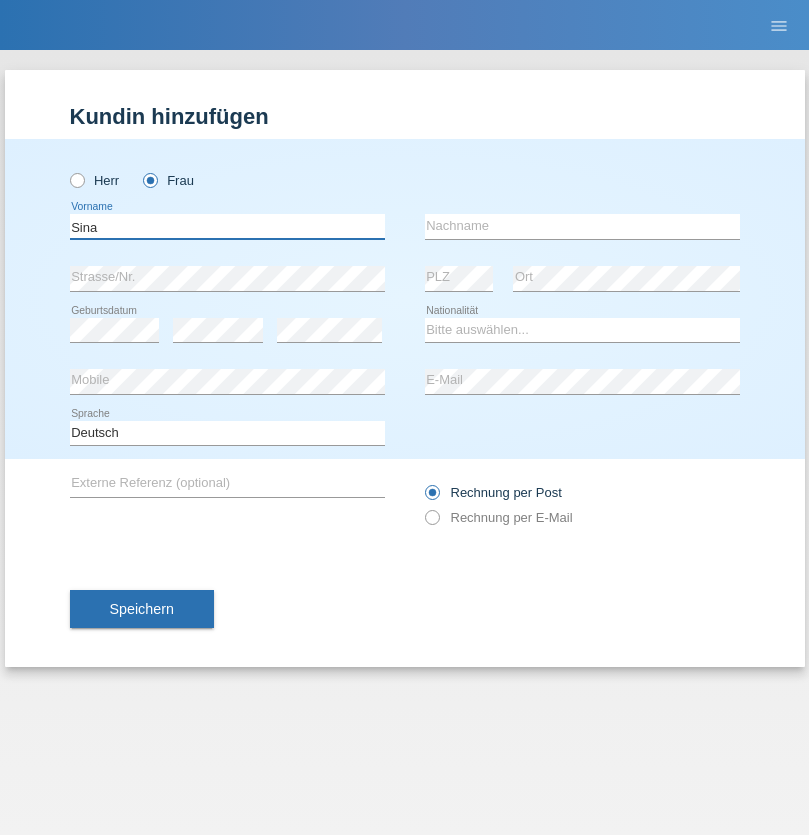 type on "Sina" 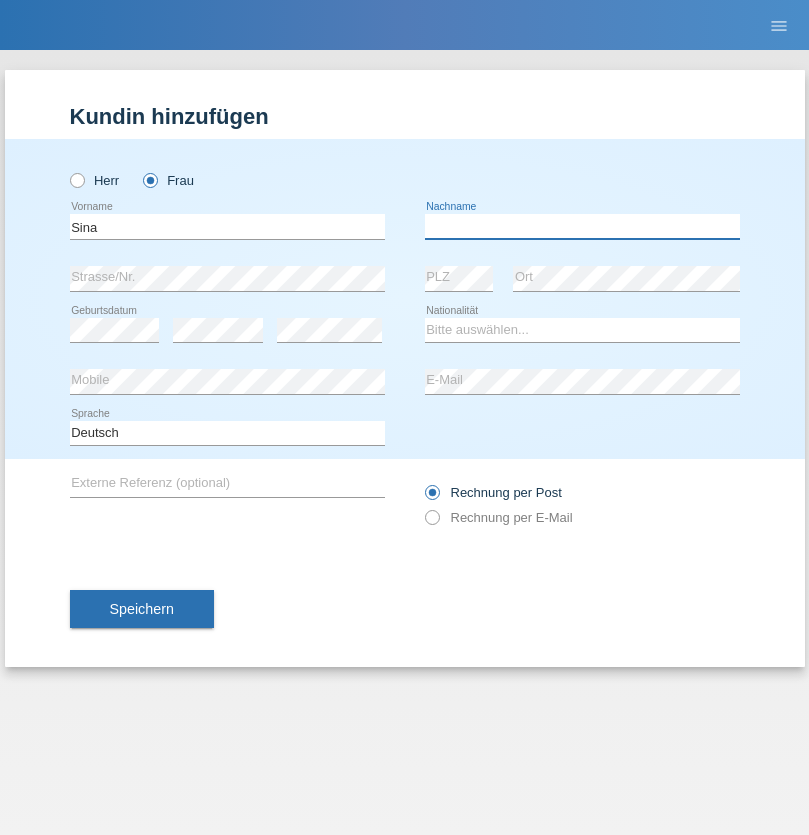 click at bounding box center (582, 226) 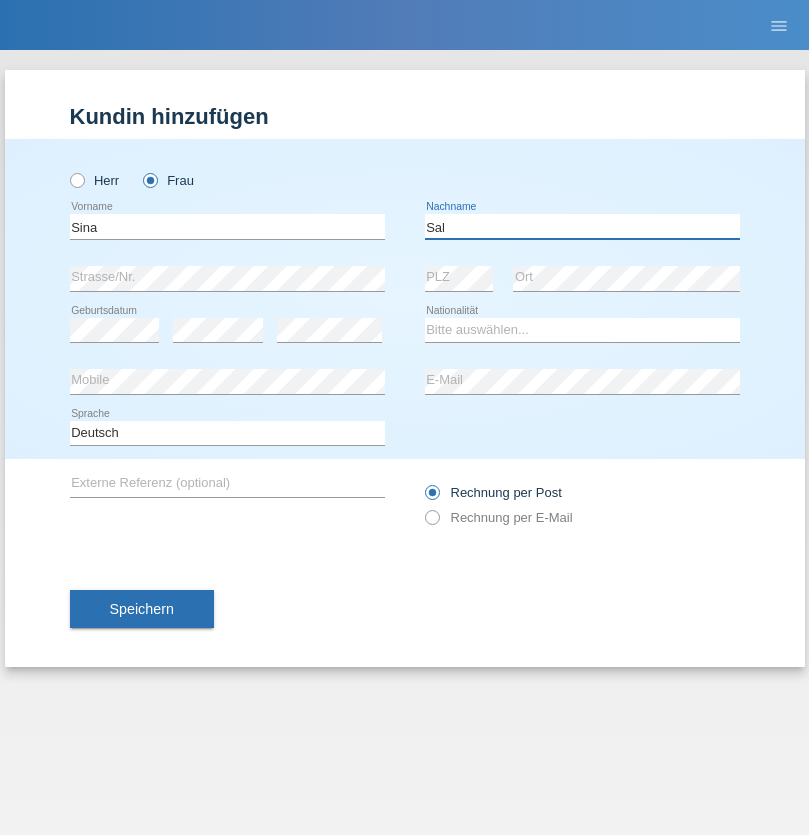 type on "Sal" 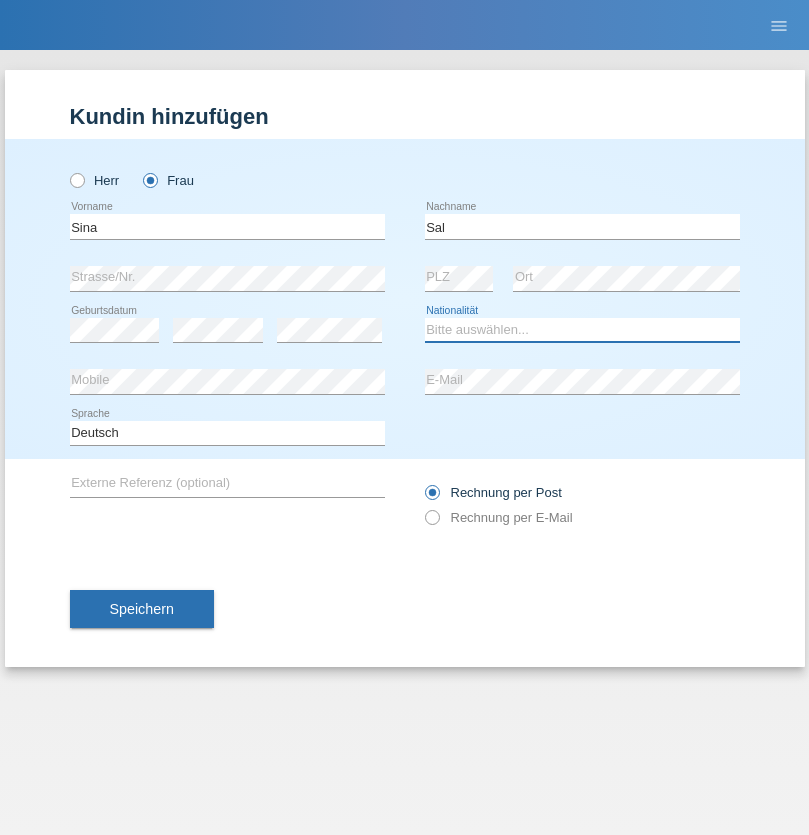 select on "HU" 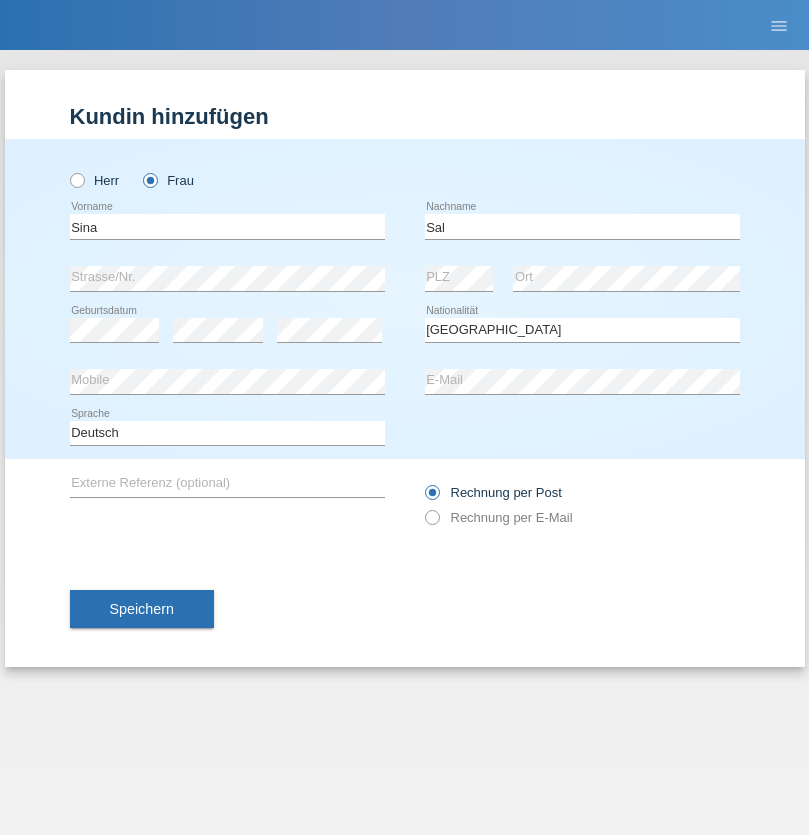 select on "C" 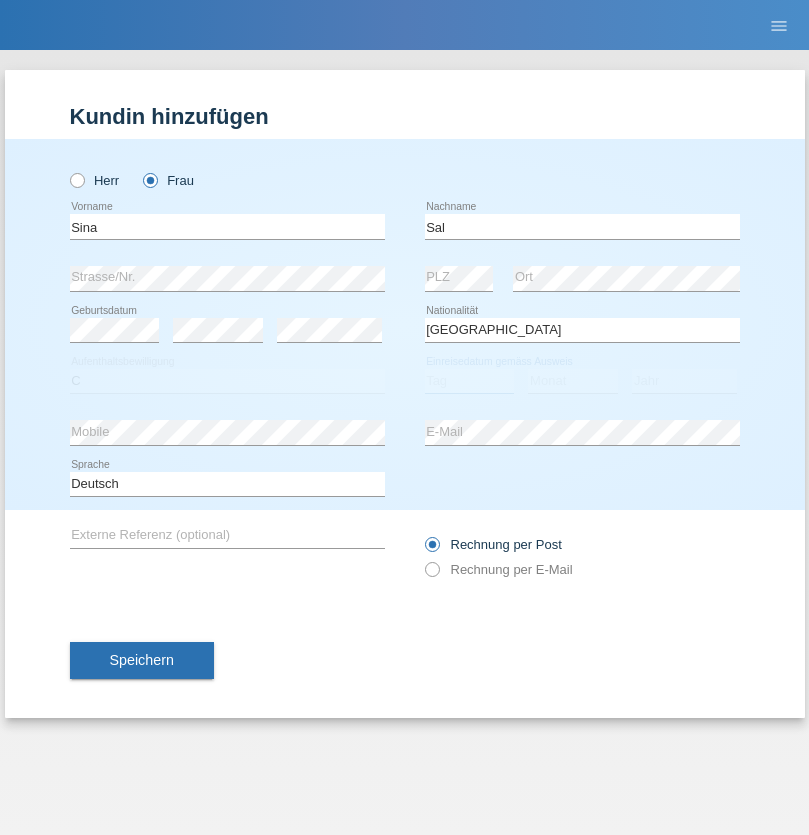 select on "01" 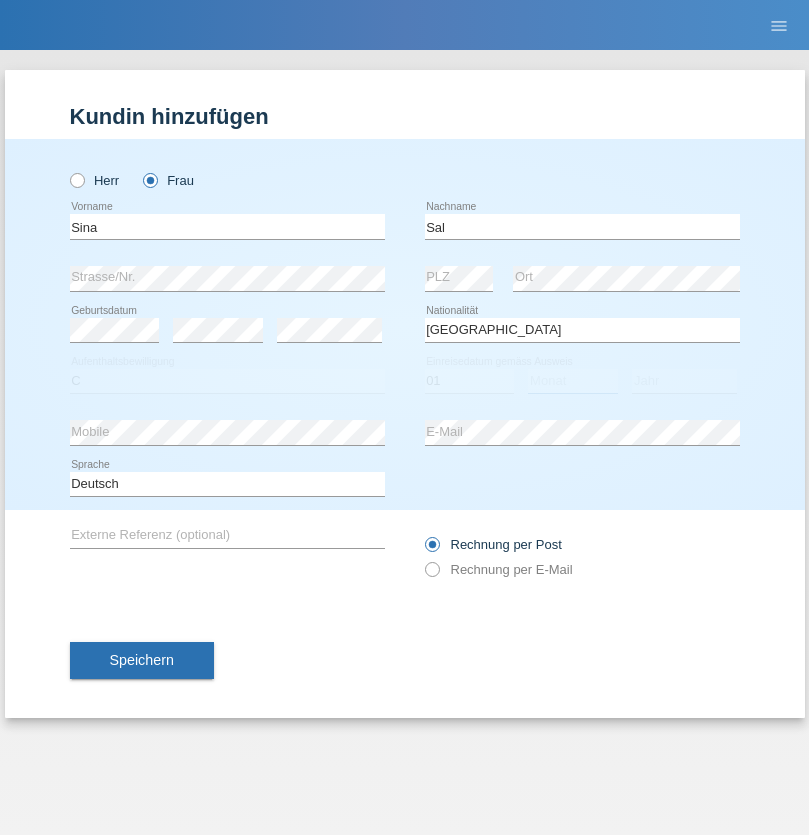 select on "05" 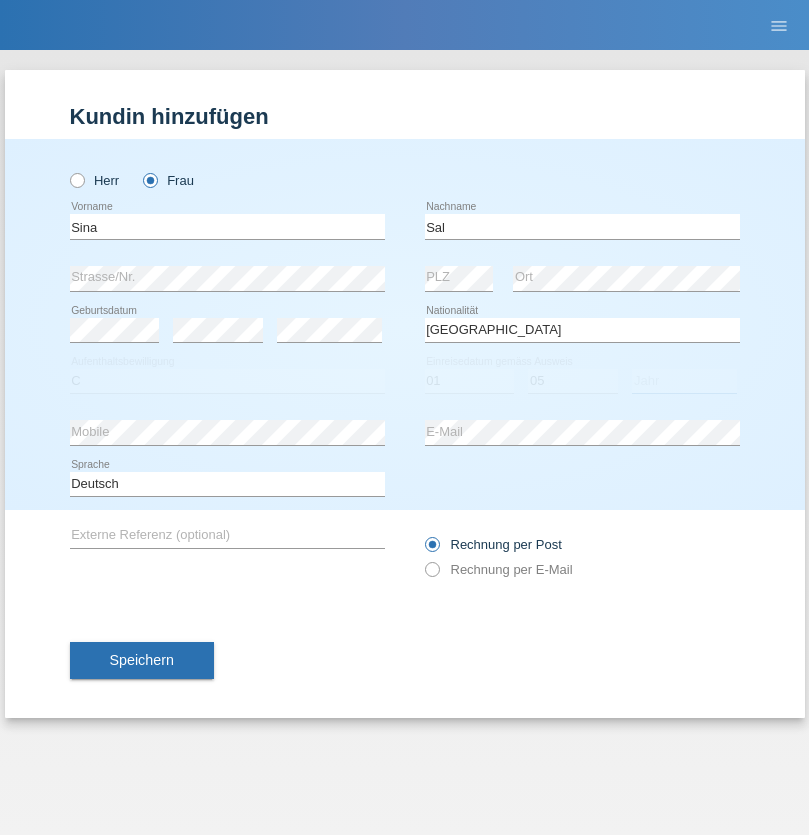 select on "2019" 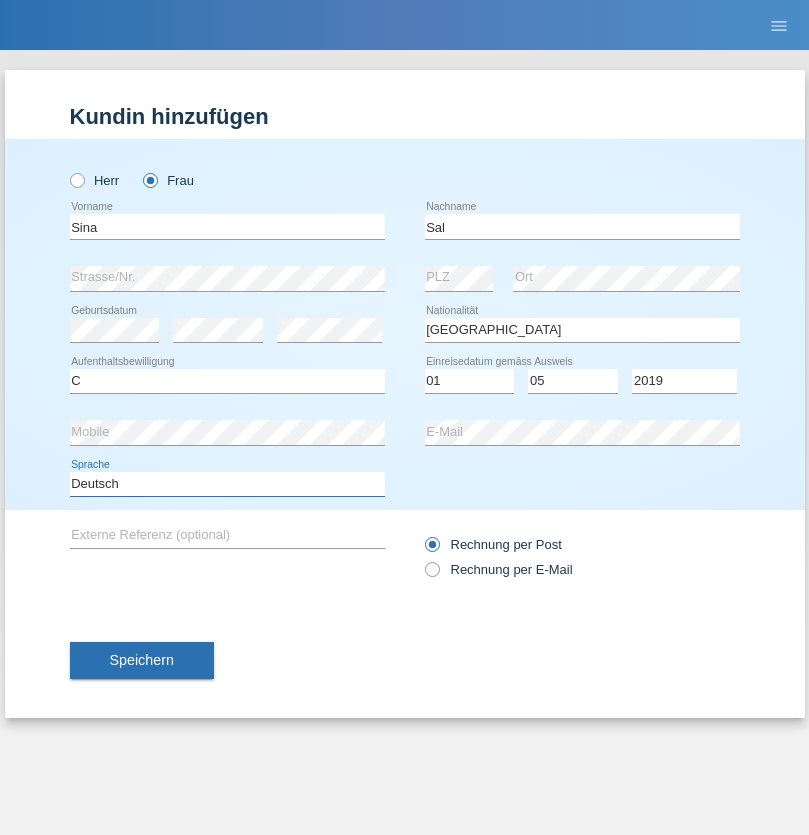 select on "en" 